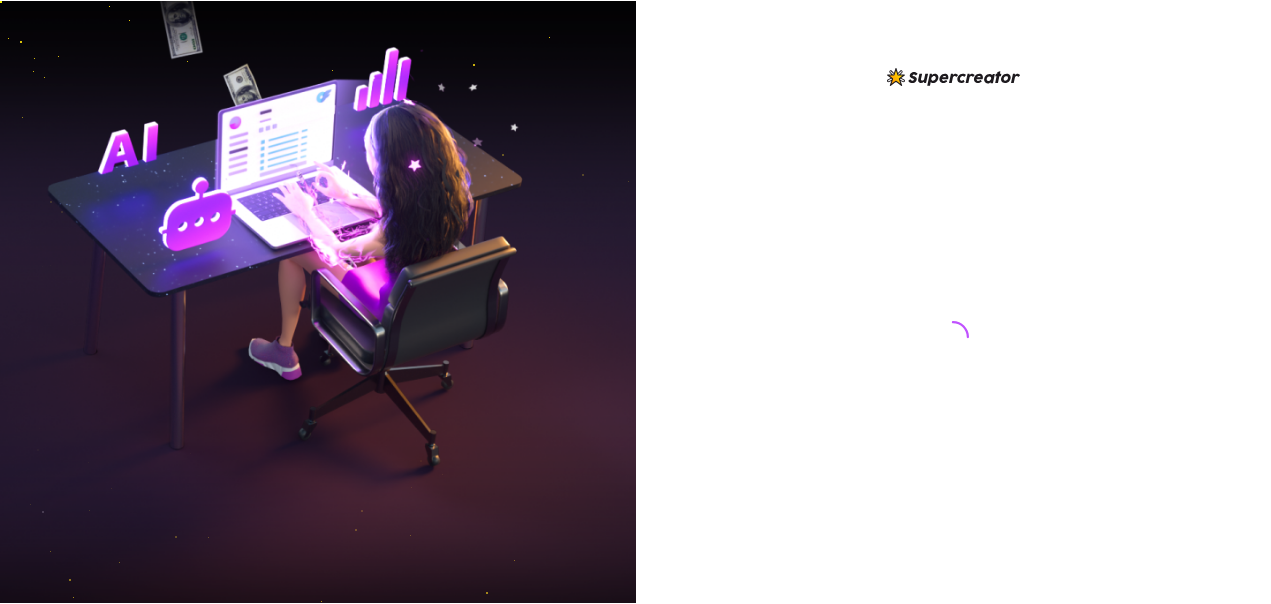 scroll, scrollTop: 0, scrollLeft: 0, axis: both 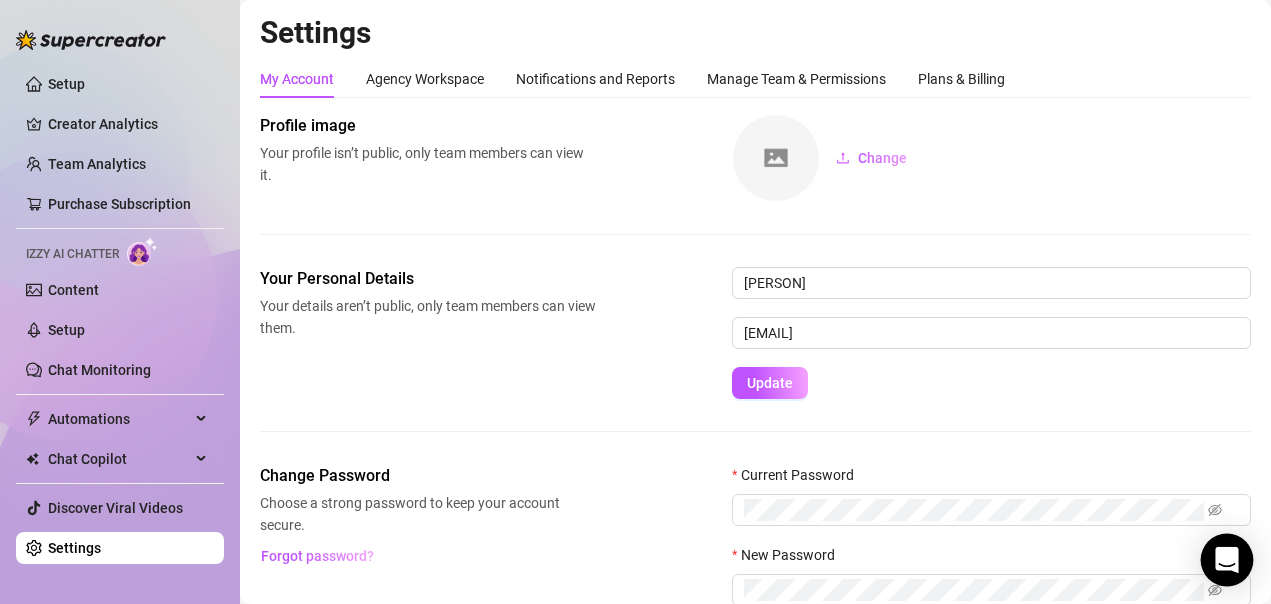 click 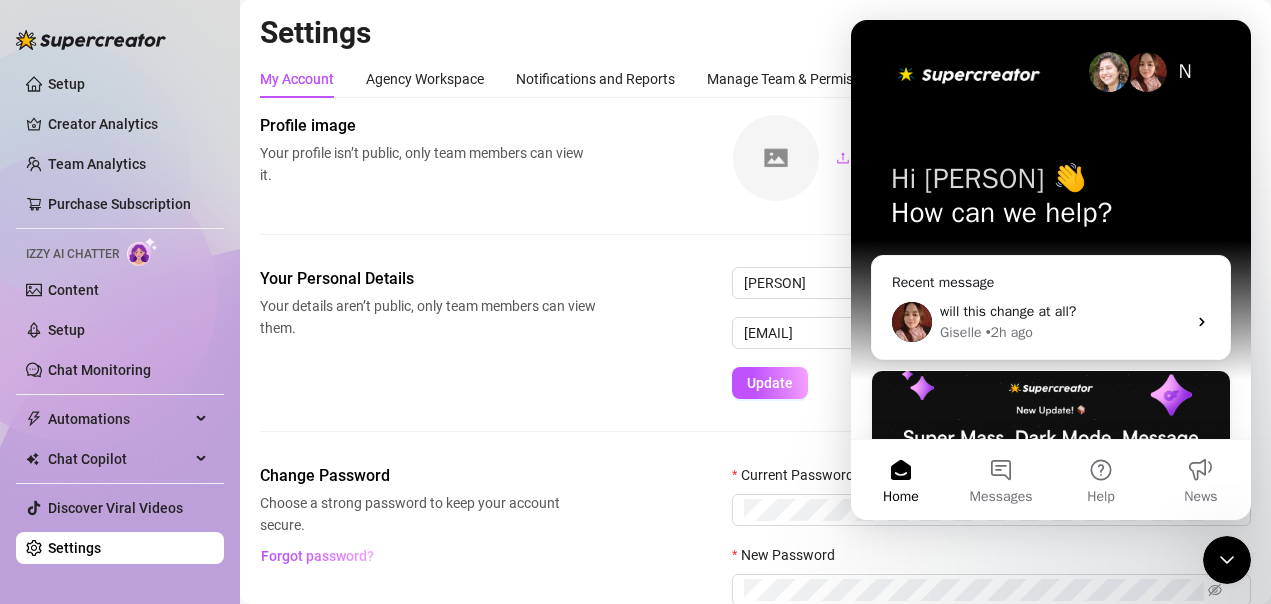 scroll, scrollTop: 0, scrollLeft: 0, axis: both 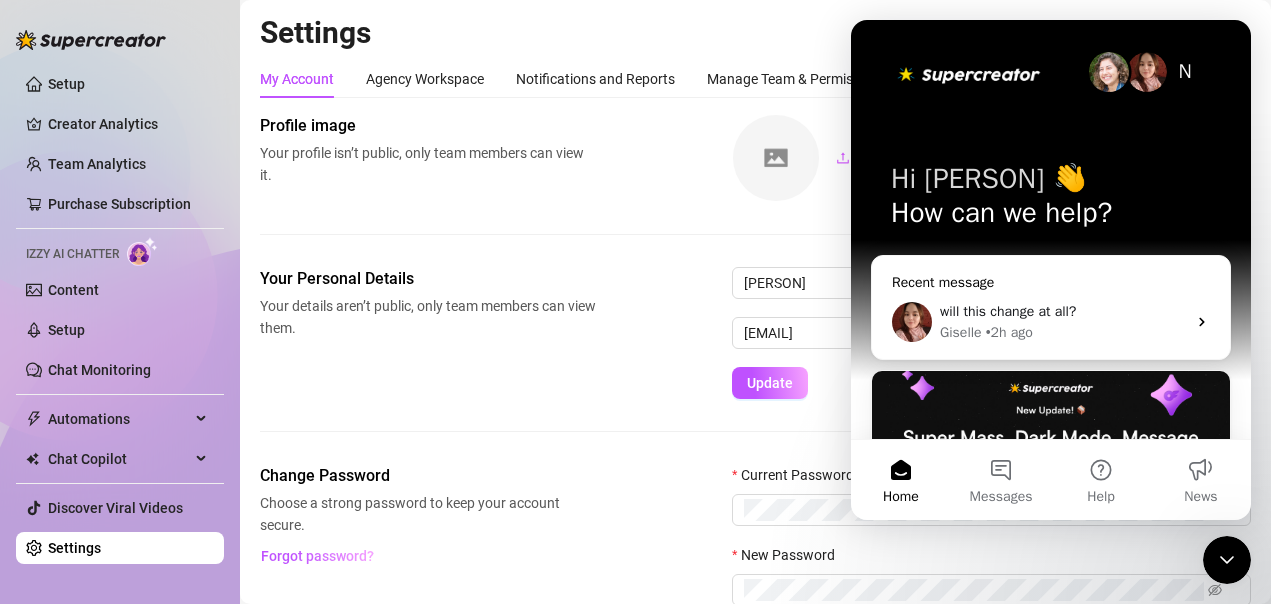 click on "[PERSON] • [TIME] ago" at bounding box center [1063, 332] 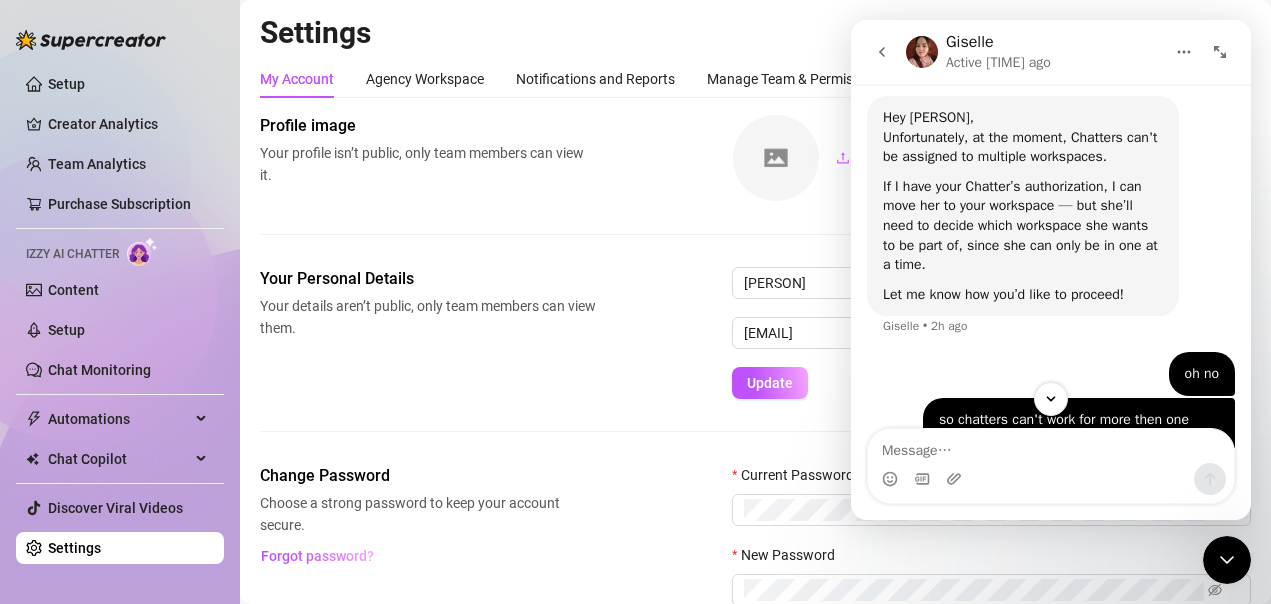 scroll, scrollTop: 3086, scrollLeft: 0, axis: vertical 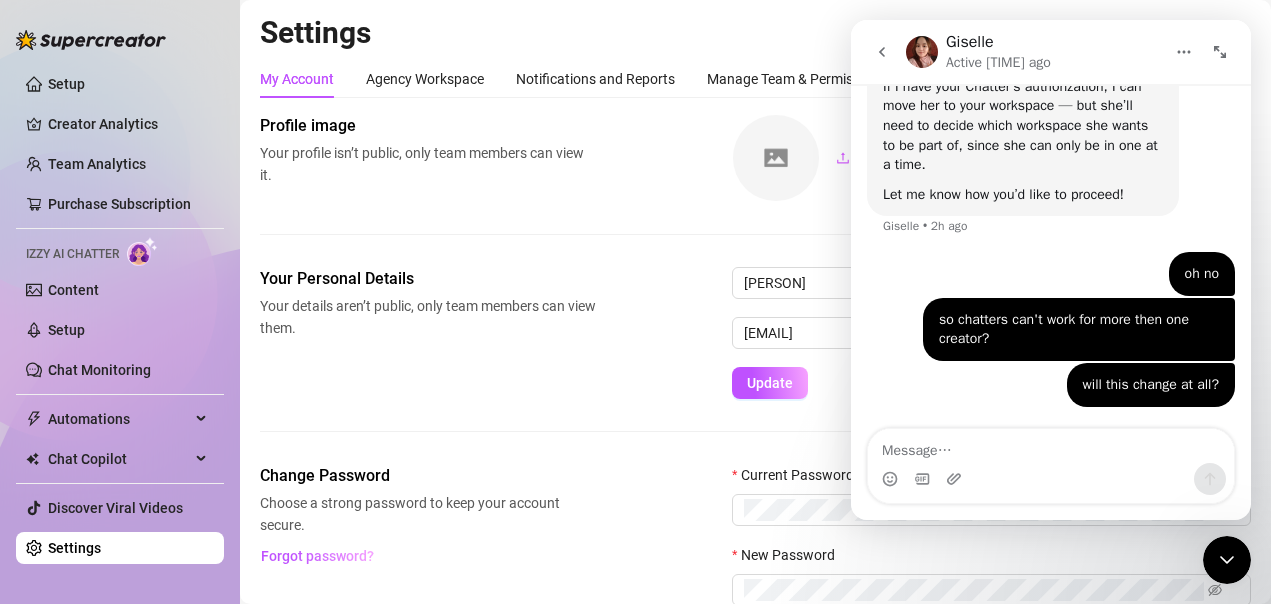 click on "Profile image Your profile isn’t public, only team members can view it. Change" at bounding box center (755, 190) 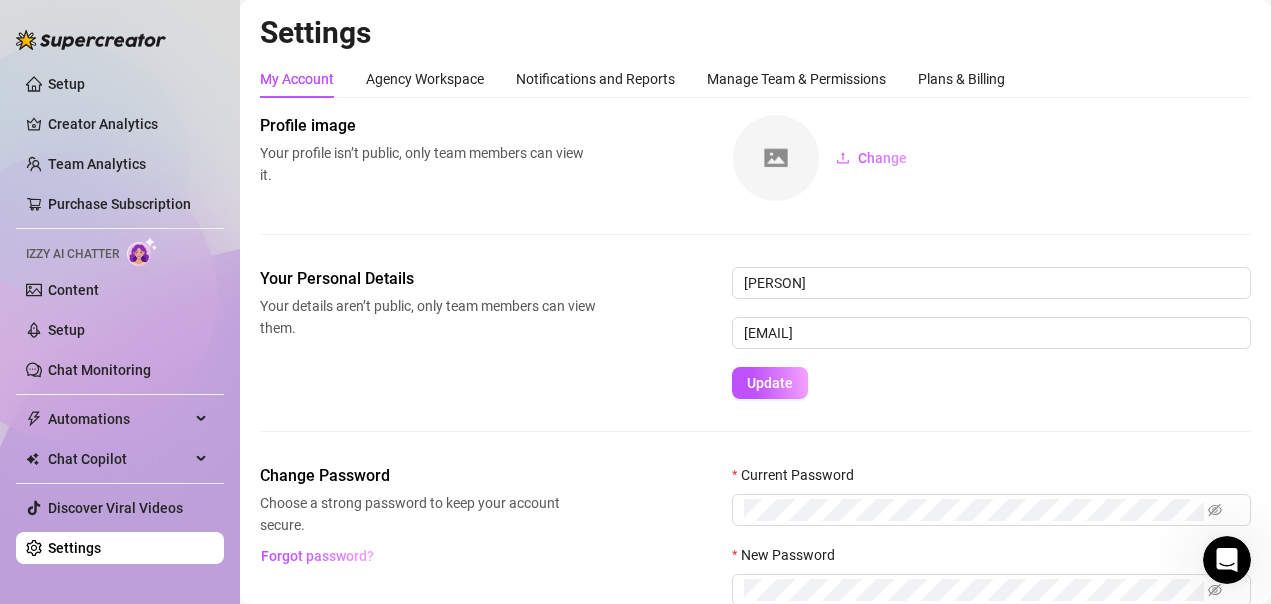 scroll, scrollTop: 0, scrollLeft: 0, axis: both 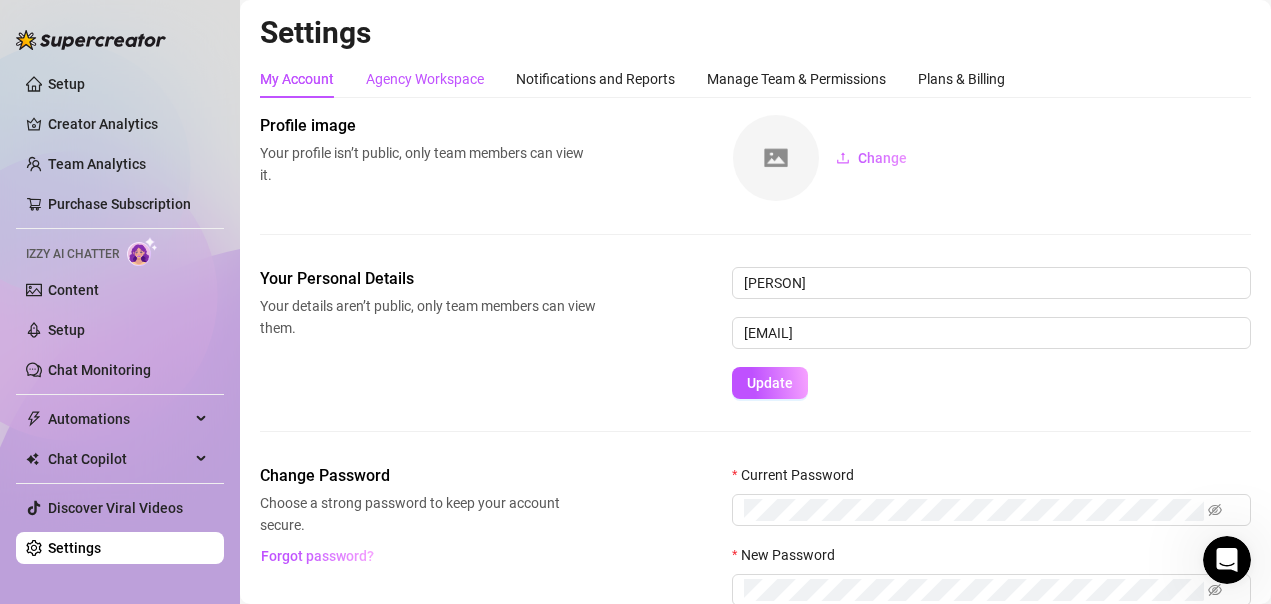 click on "Agency Workspace" at bounding box center (425, 79) 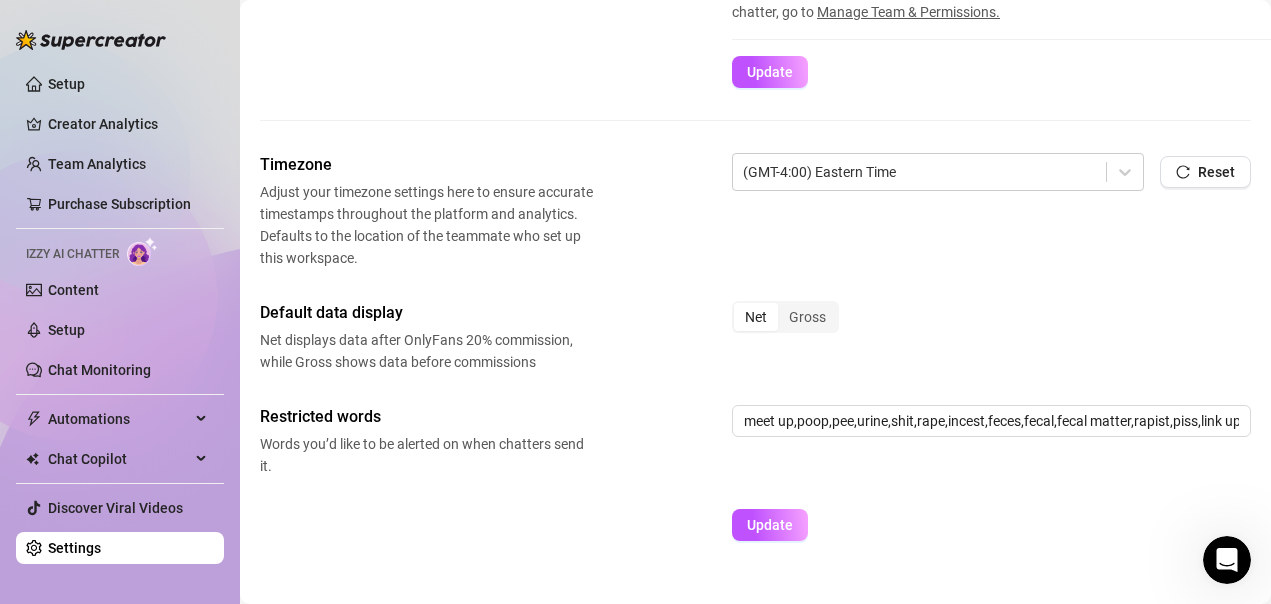 scroll, scrollTop: 621, scrollLeft: 0, axis: vertical 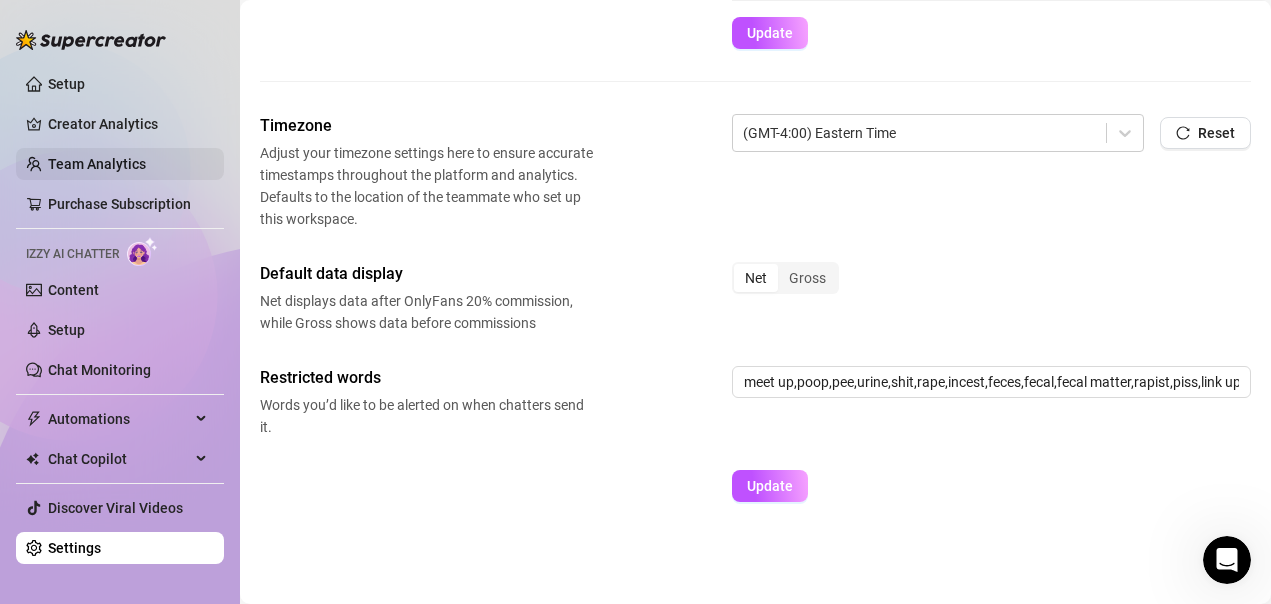 click on "Team Analytics" at bounding box center (97, 164) 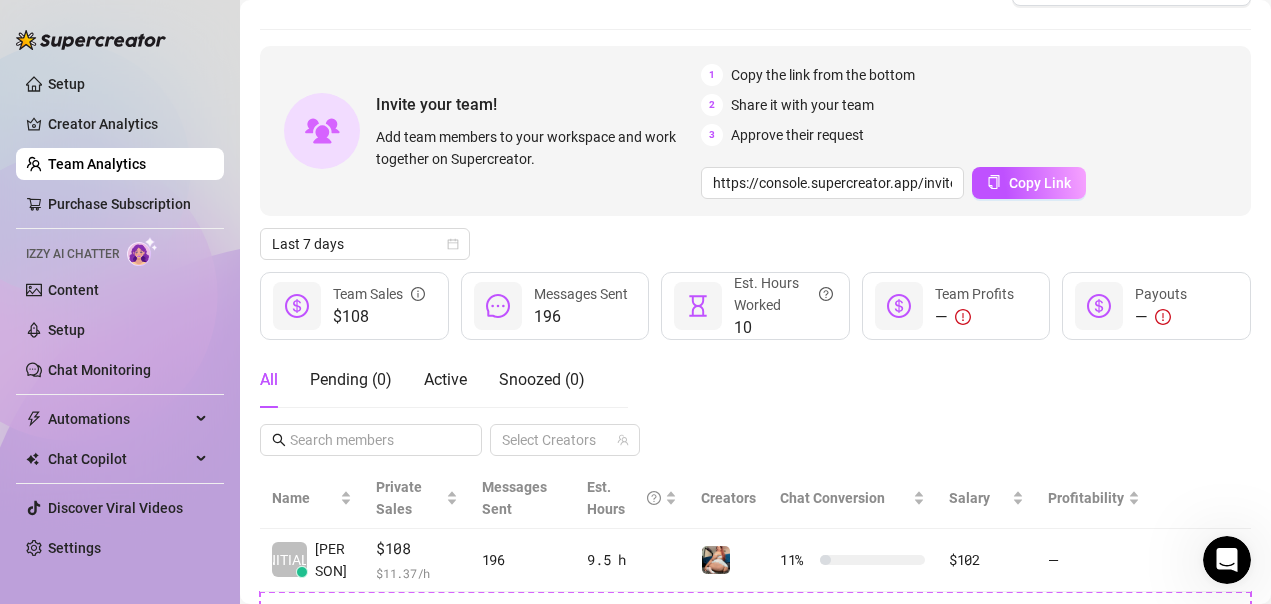 scroll, scrollTop: 0, scrollLeft: 0, axis: both 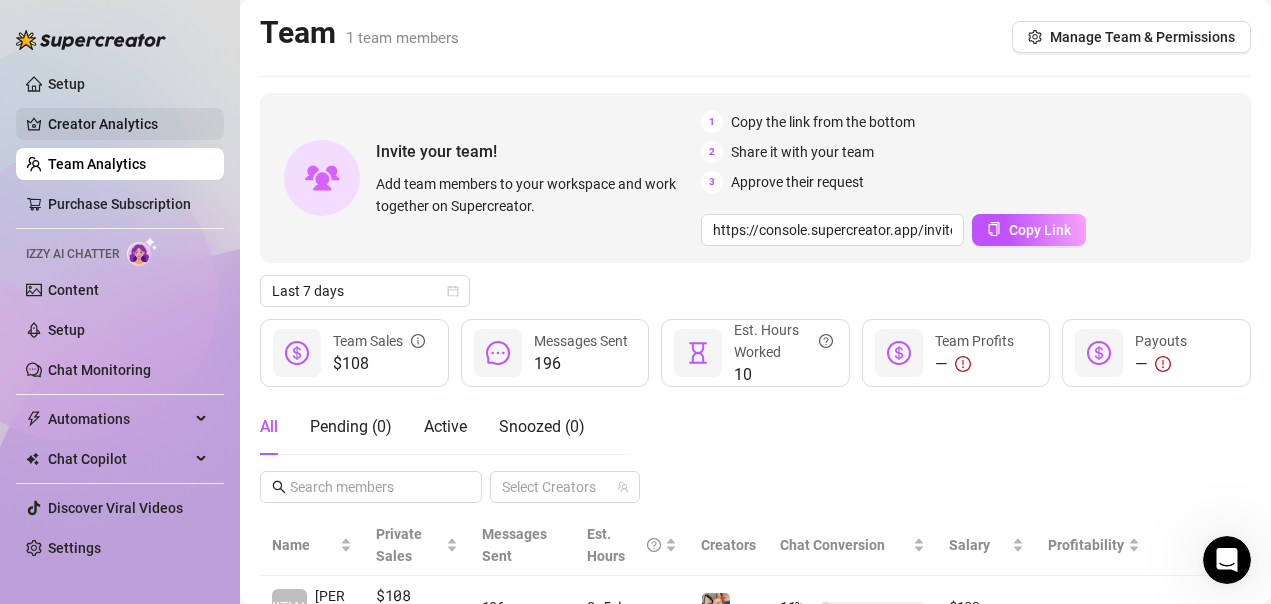 click on "Creator Analytics" at bounding box center (128, 124) 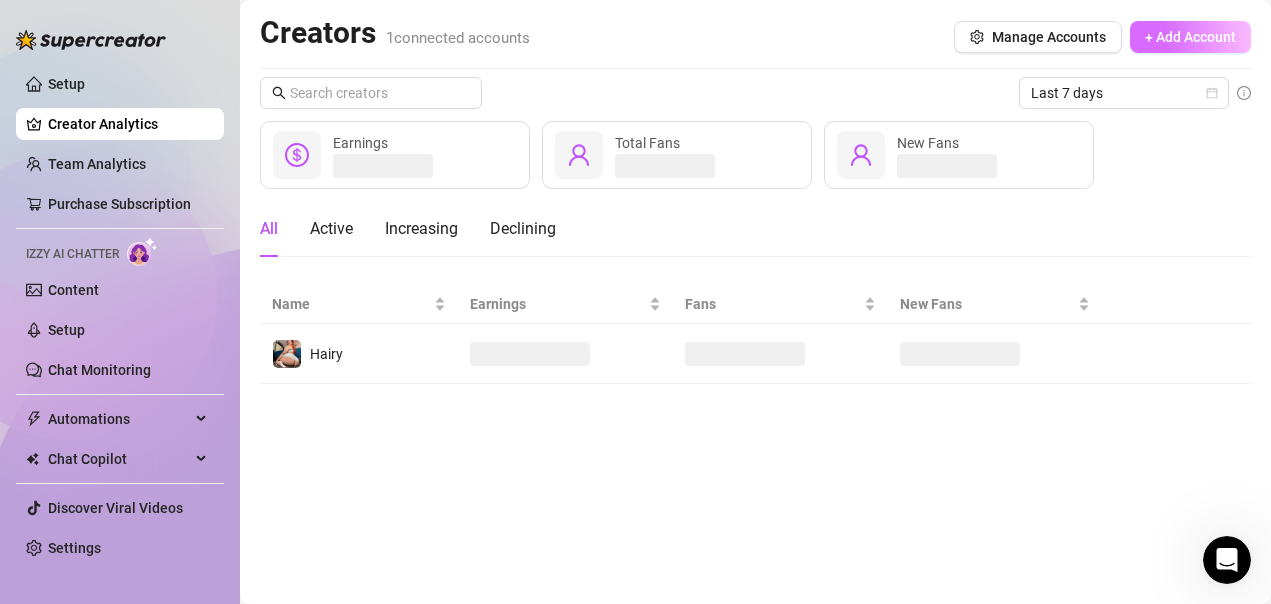 click on "+ Add Account" at bounding box center [1190, 37] 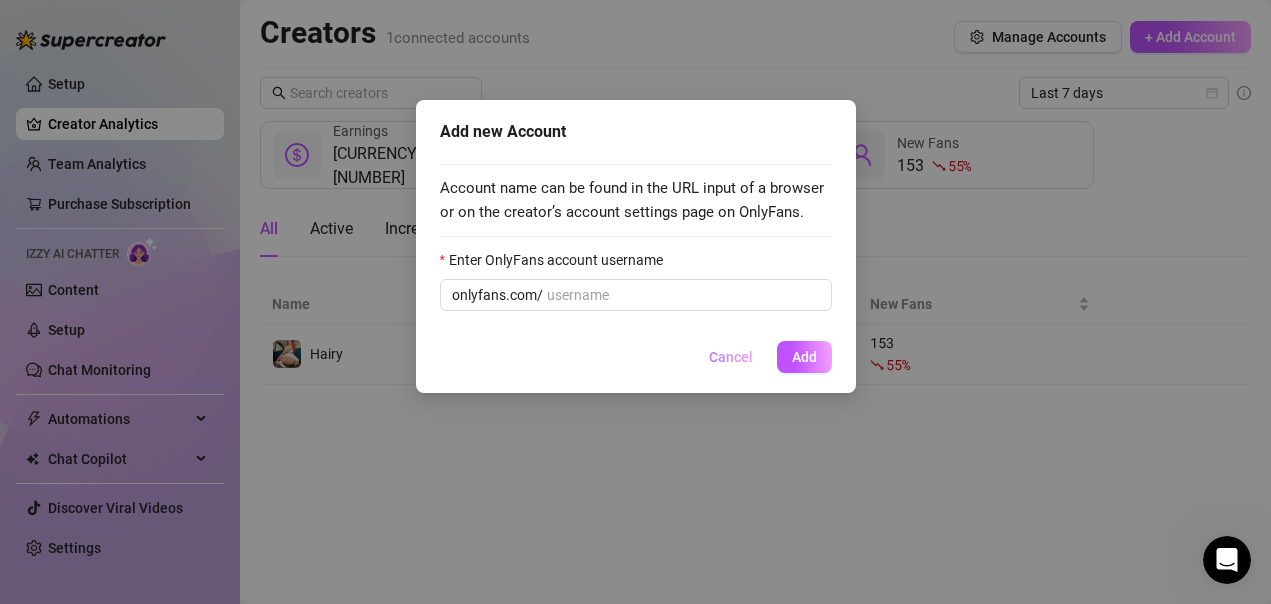 click on "Cancel" at bounding box center (731, 357) 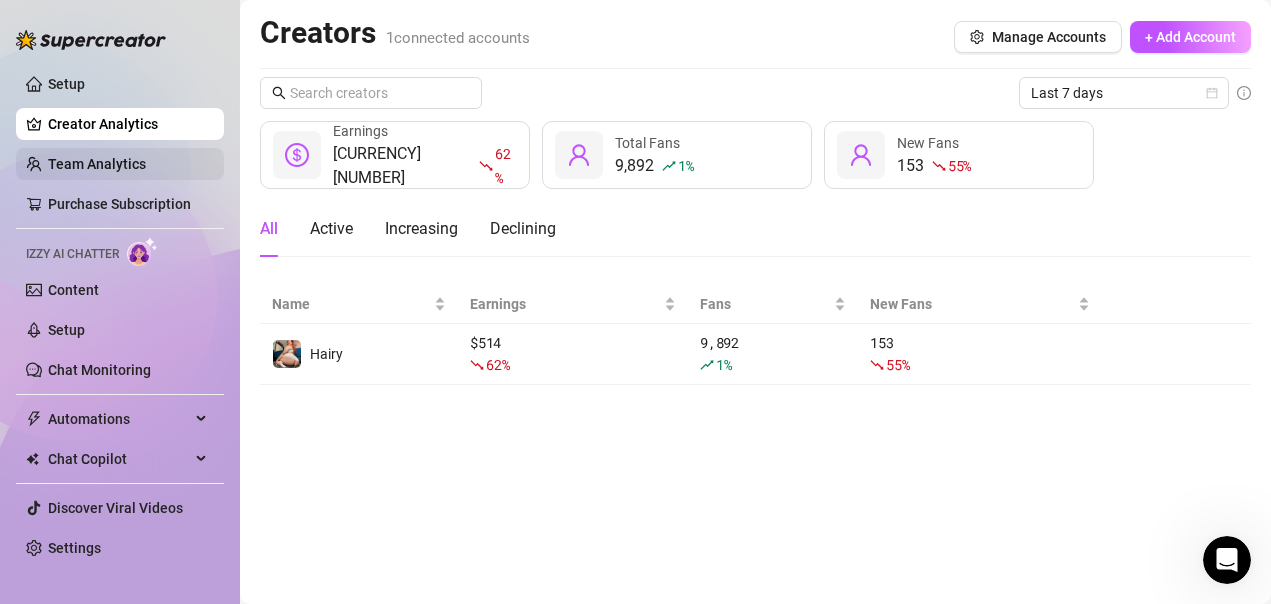 click on "Team Analytics" at bounding box center (97, 164) 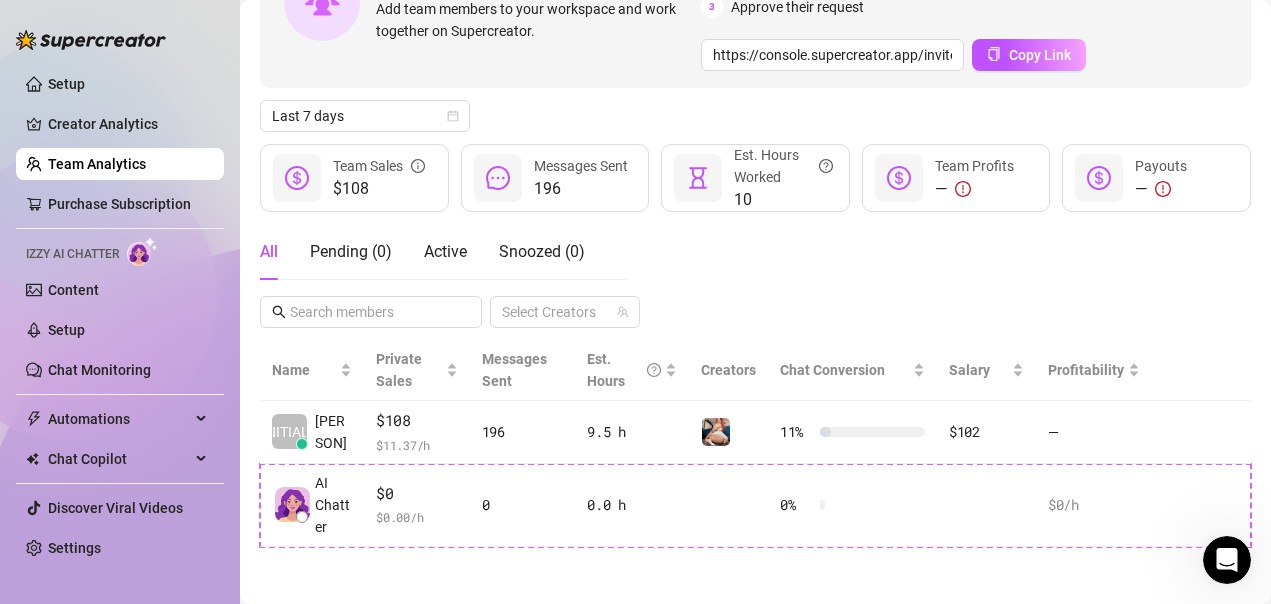 scroll, scrollTop: 178, scrollLeft: 0, axis: vertical 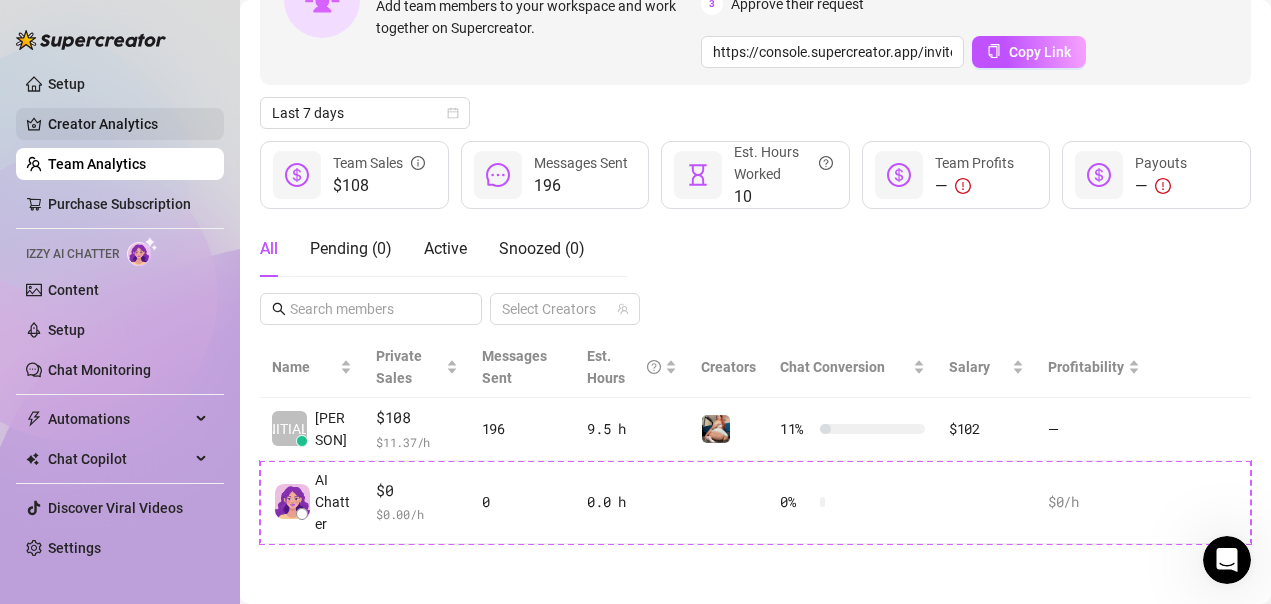 click on "Creator Analytics" at bounding box center [128, 124] 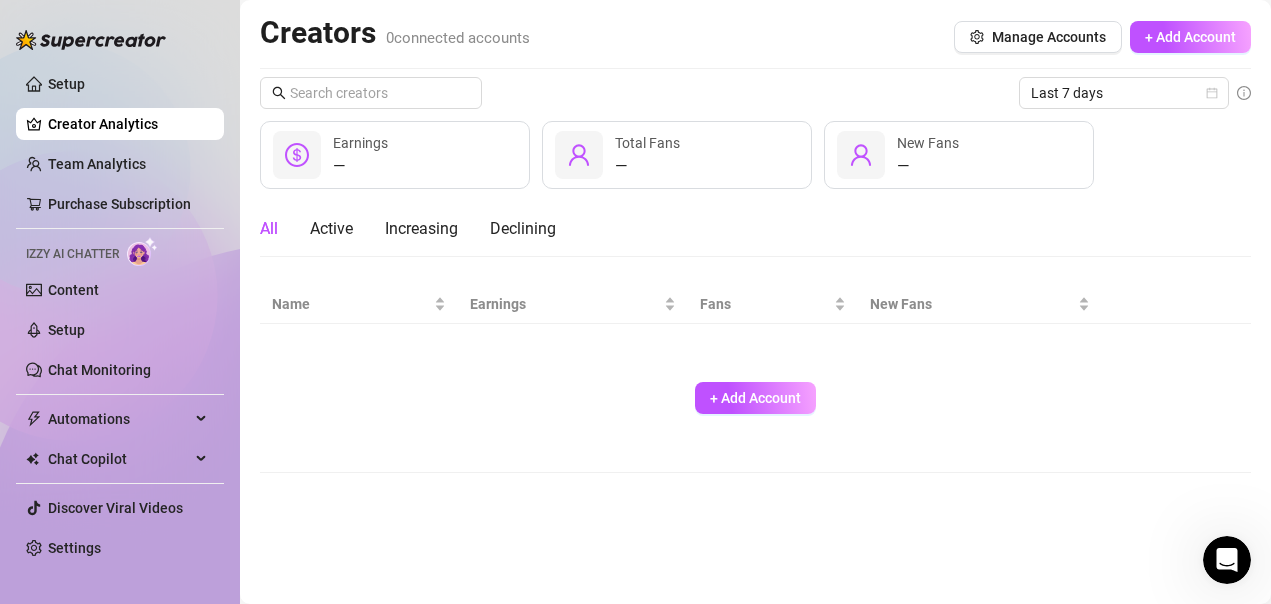 scroll, scrollTop: 0, scrollLeft: 0, axis: both 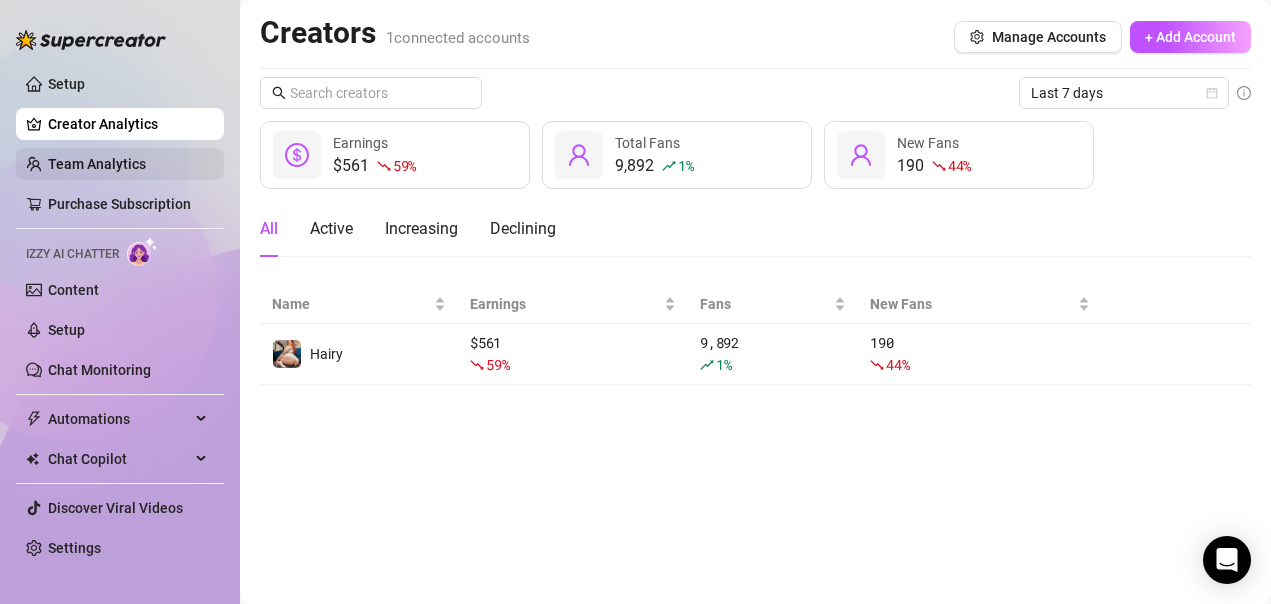 click on "Team Analytics" at bounding box center (97, 164) 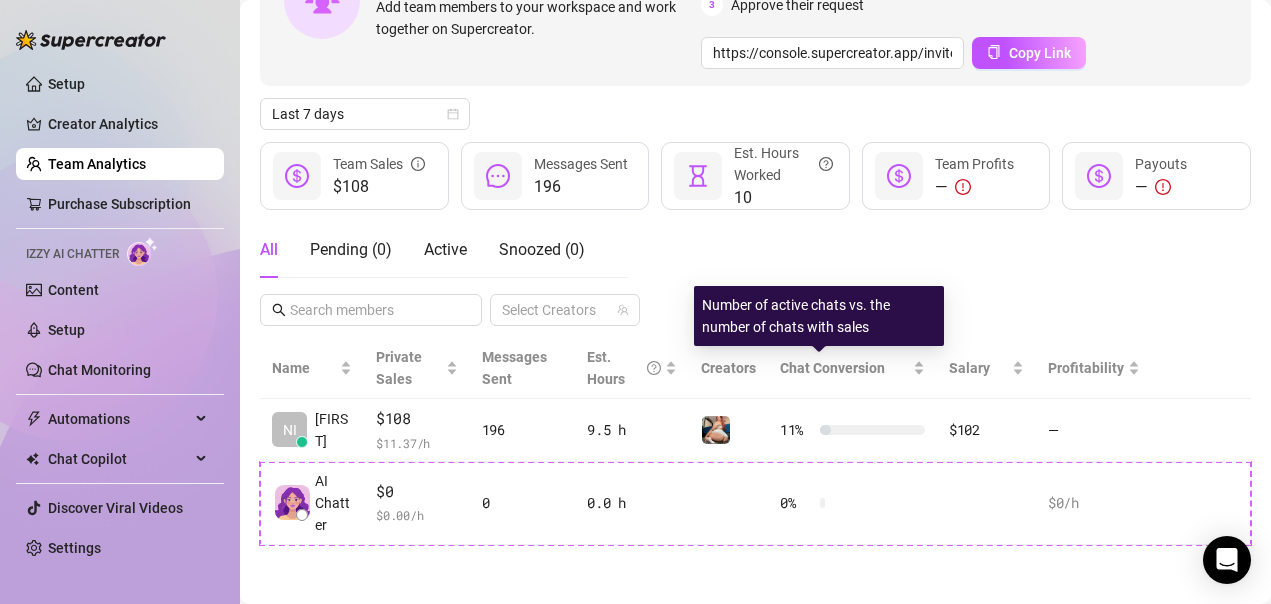scroll, scrollTop: 178, scrollLeft: 0, axis: vertical 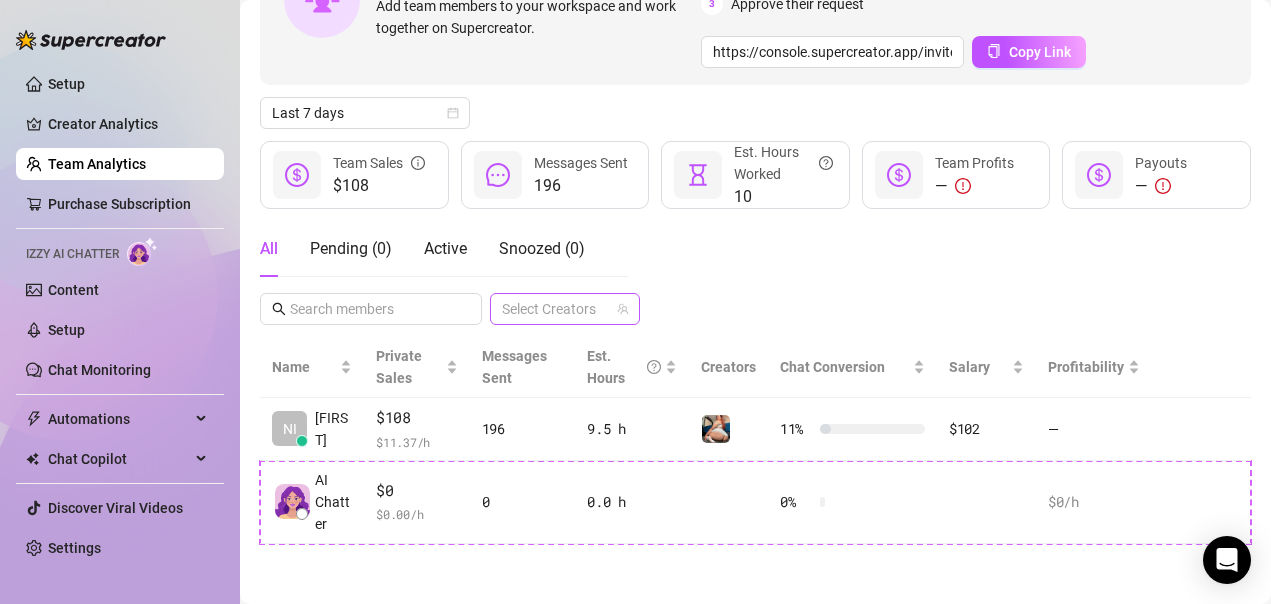 click 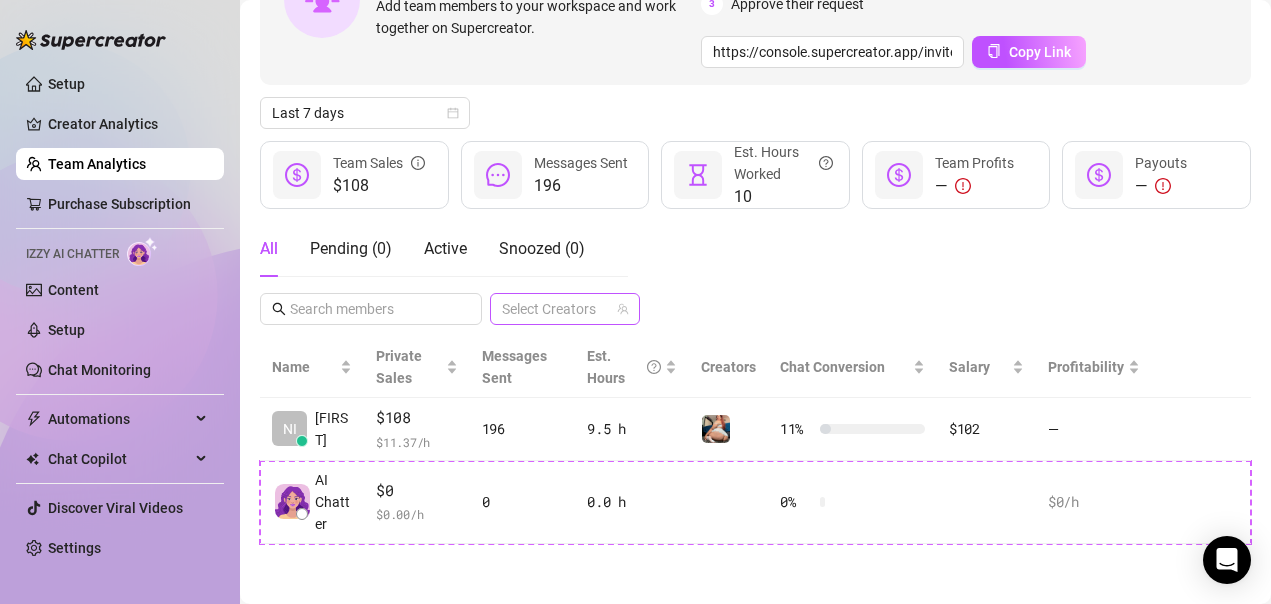 click at bounding box center [554, 309] 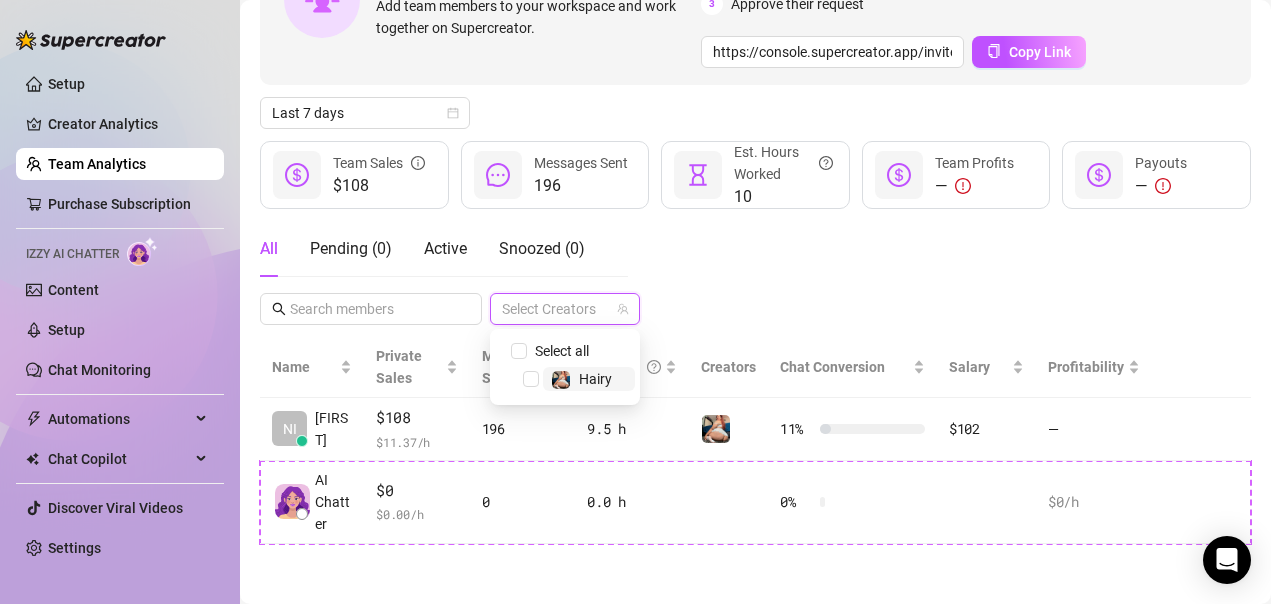 click on "Select Creators" at bounding box center (565, 309) 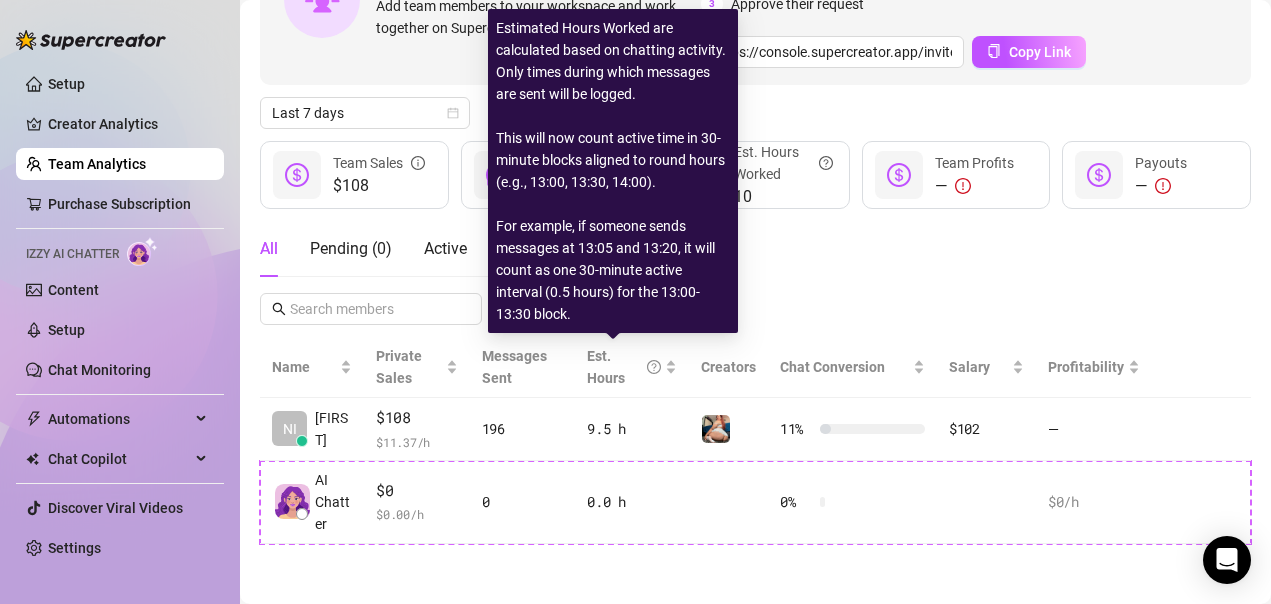 click on "Estimated Hours Worked are calculated based on chatting activity. Only times during which messages are sent will be logged. This will now count active time in 30-minute blocks aligned to round hours (e.g., 13:00, 13:30, 14:00). For example, if someone sends messages at 13:05 and 13:20, it will count as one 30-minute active interval (0.5 hours) for the 13:00-13:30 block." at bounding box center (613, 171) 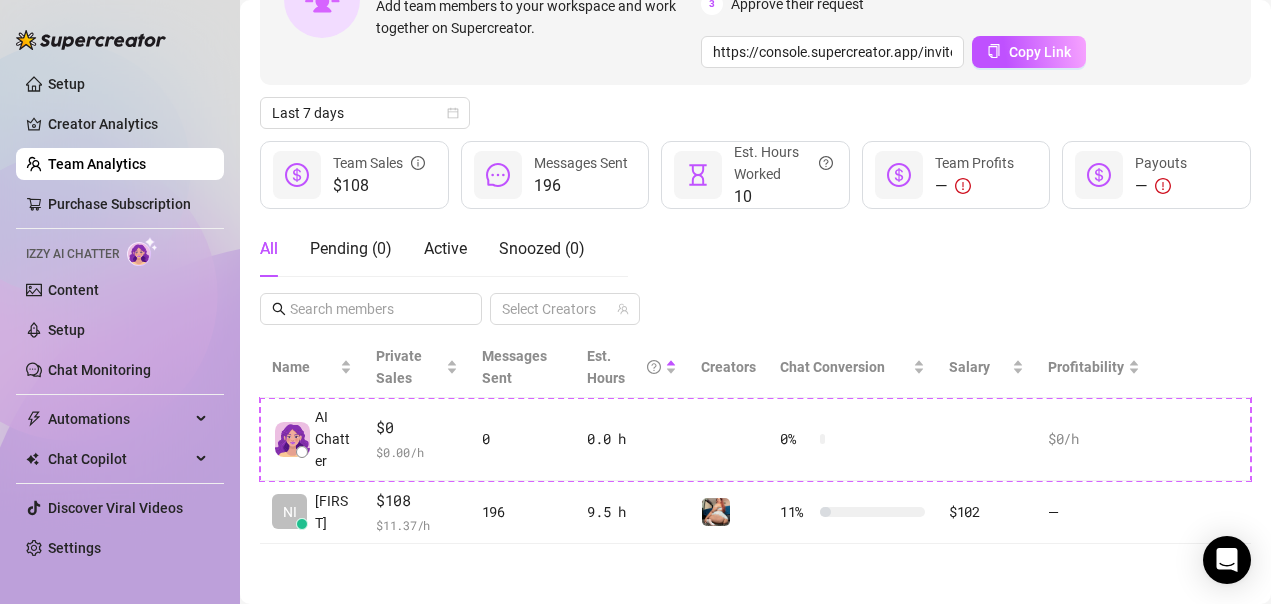 click on "All Pending ( 0 ) Active Snoozed ( 0 )   Select Creators" at bounding box center [755, 273] 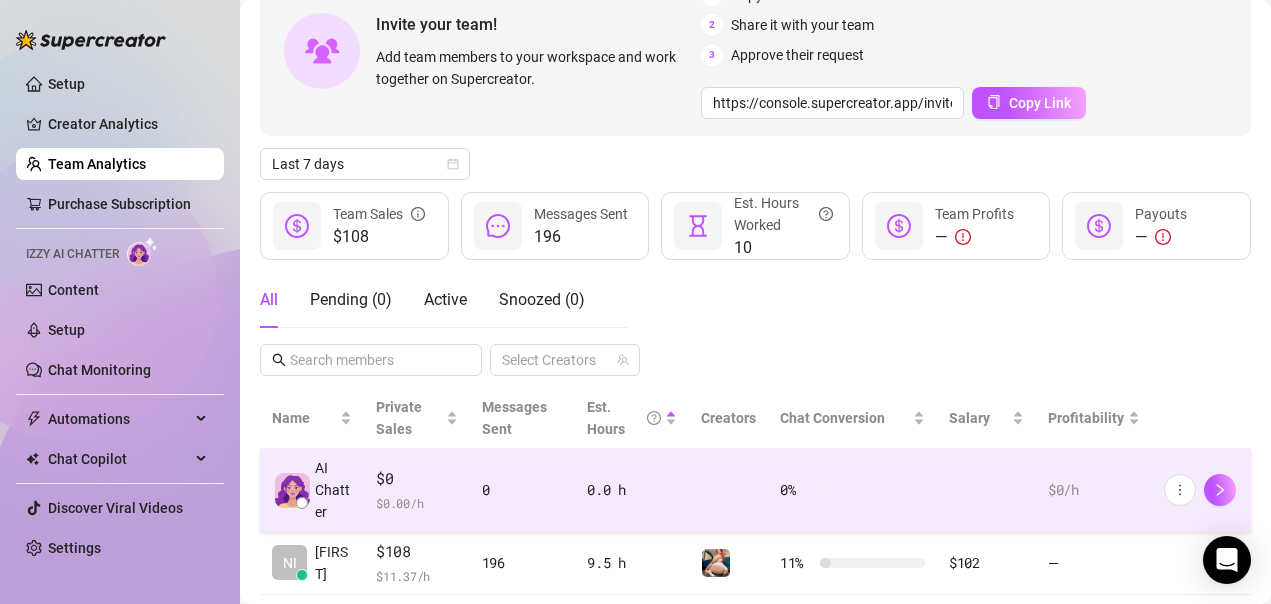 scroll, scrollTop: 0, scrollLeft: 0, axis: both 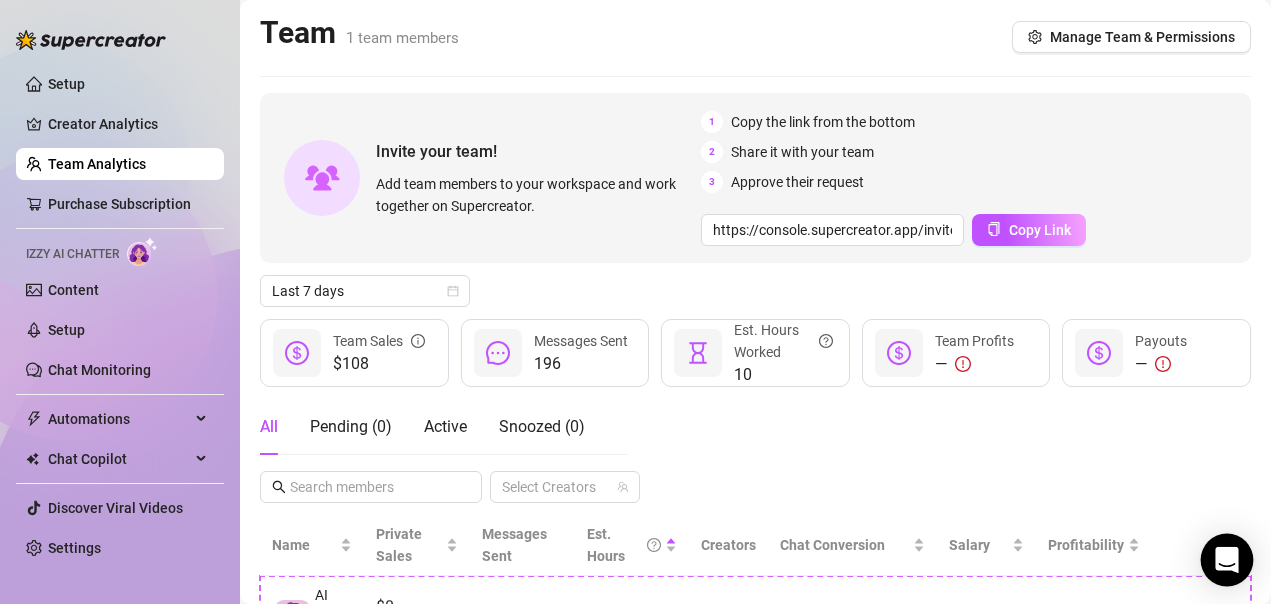 click 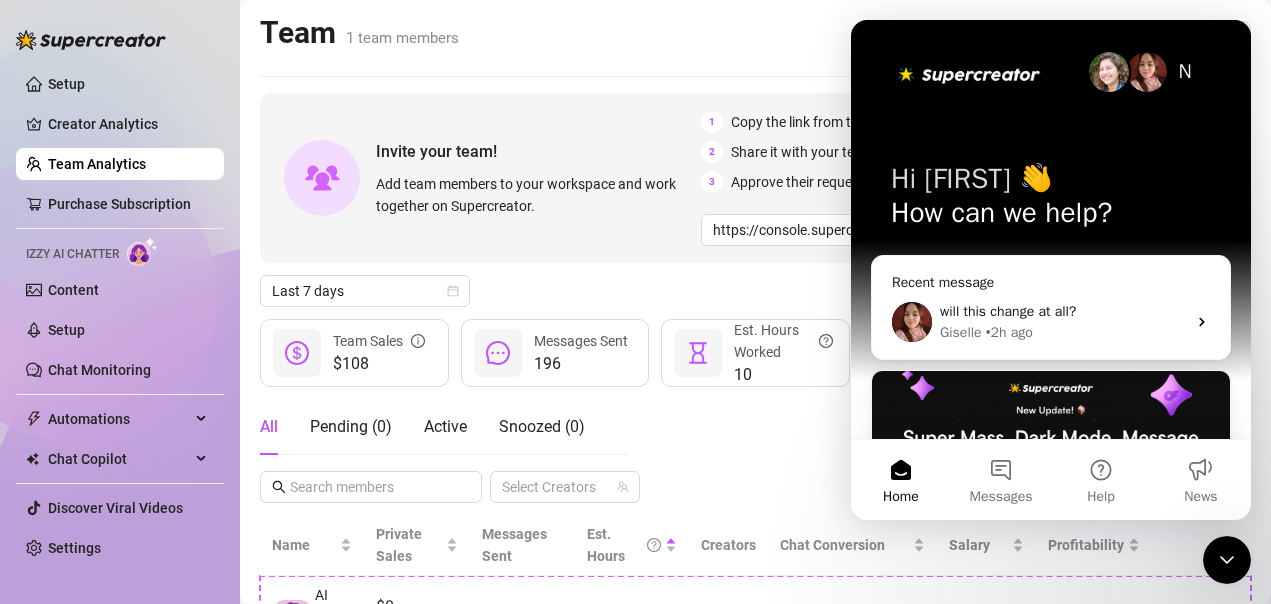 scroll, scrollTop: 0, scrollLeft: 0, axis: both 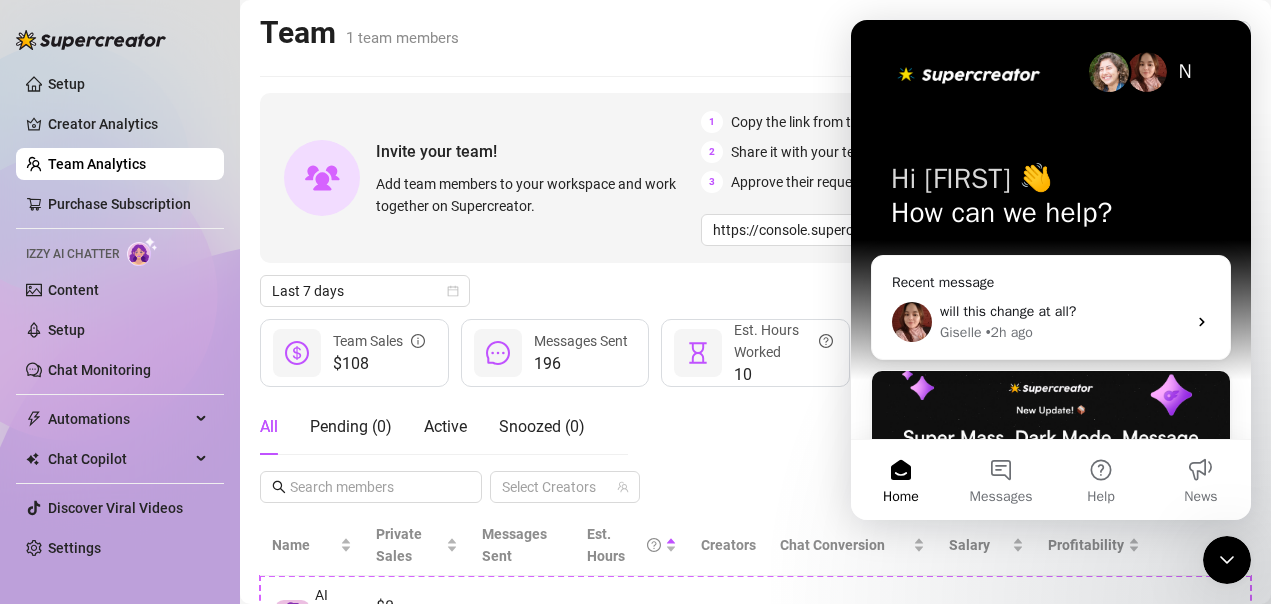 click on "Team 1   team members Manage Team & Permissions" at bounding box center (755, 37) 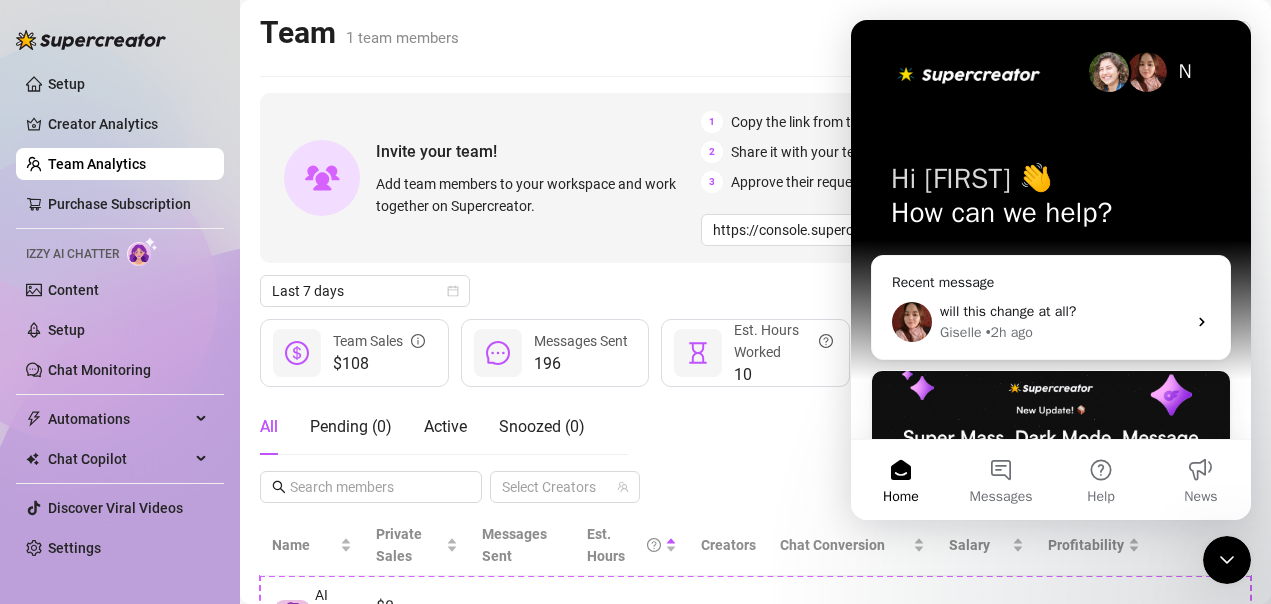 click 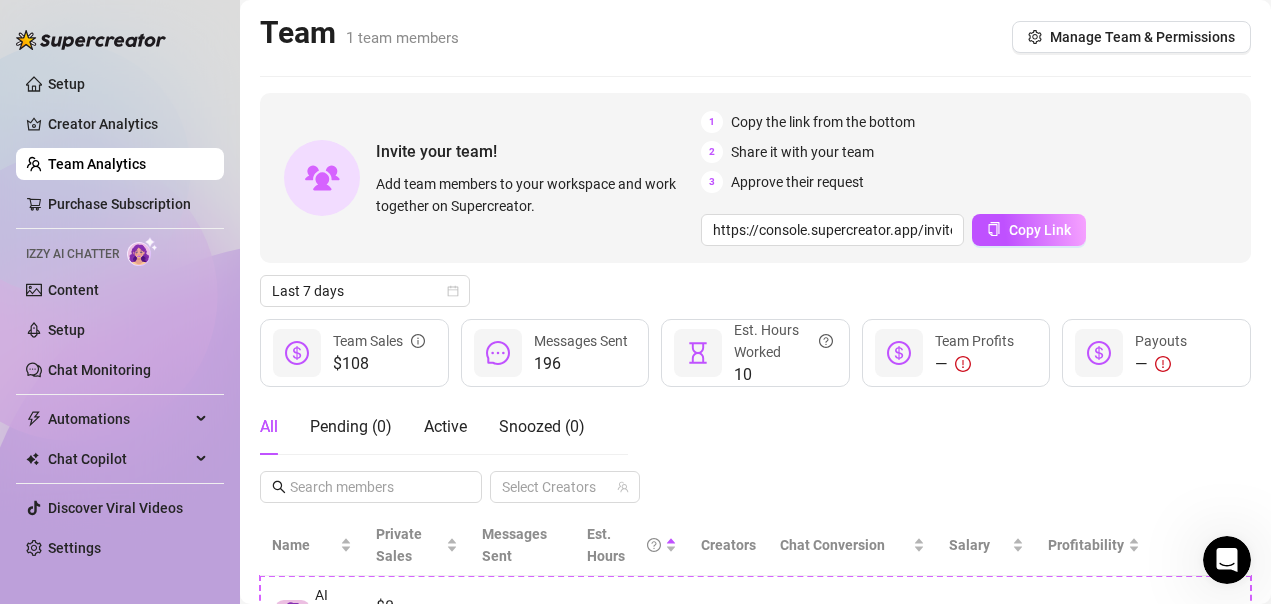 scroll, scrollTop: 0, scrollLeft: 0, axis: both 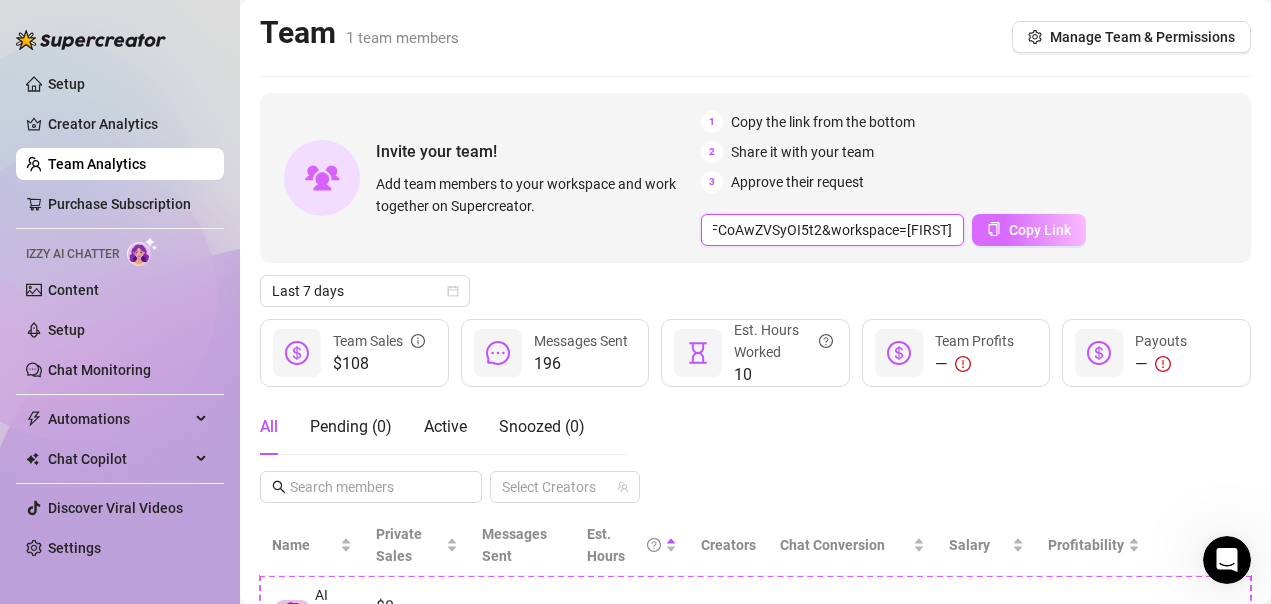 drag, startPoint x: 938, startPoint y: 230, endPoint x: 969, endPoint y: 243, distance: 33.61547 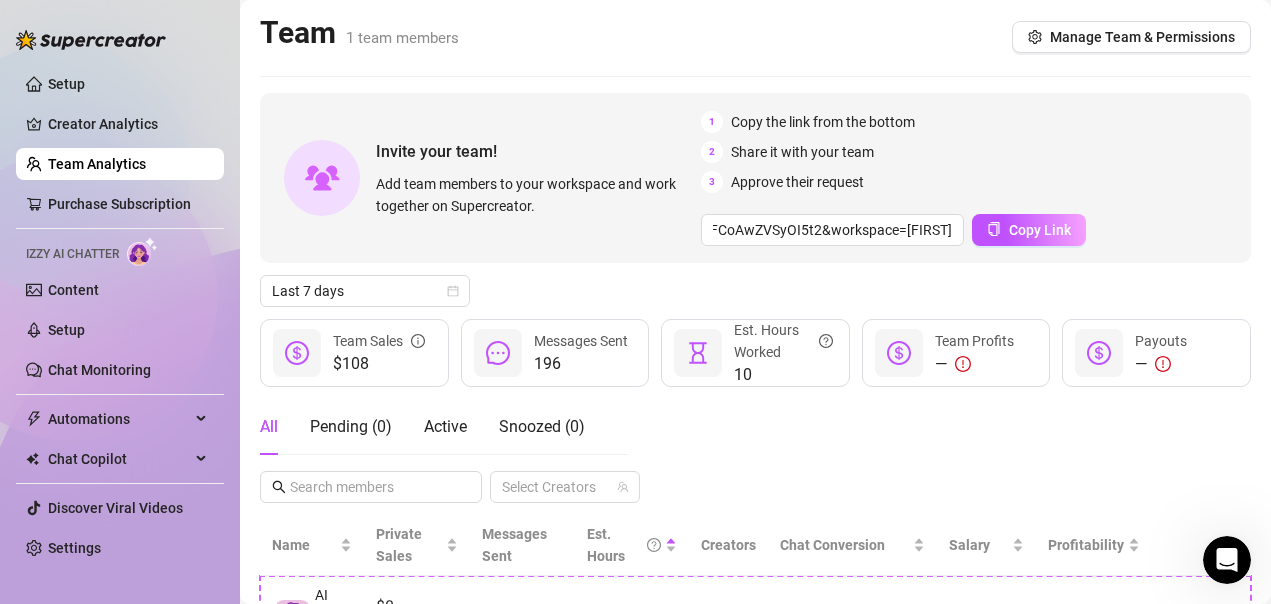 click on "2 Share it with your team" at bounding box center (964, 152) 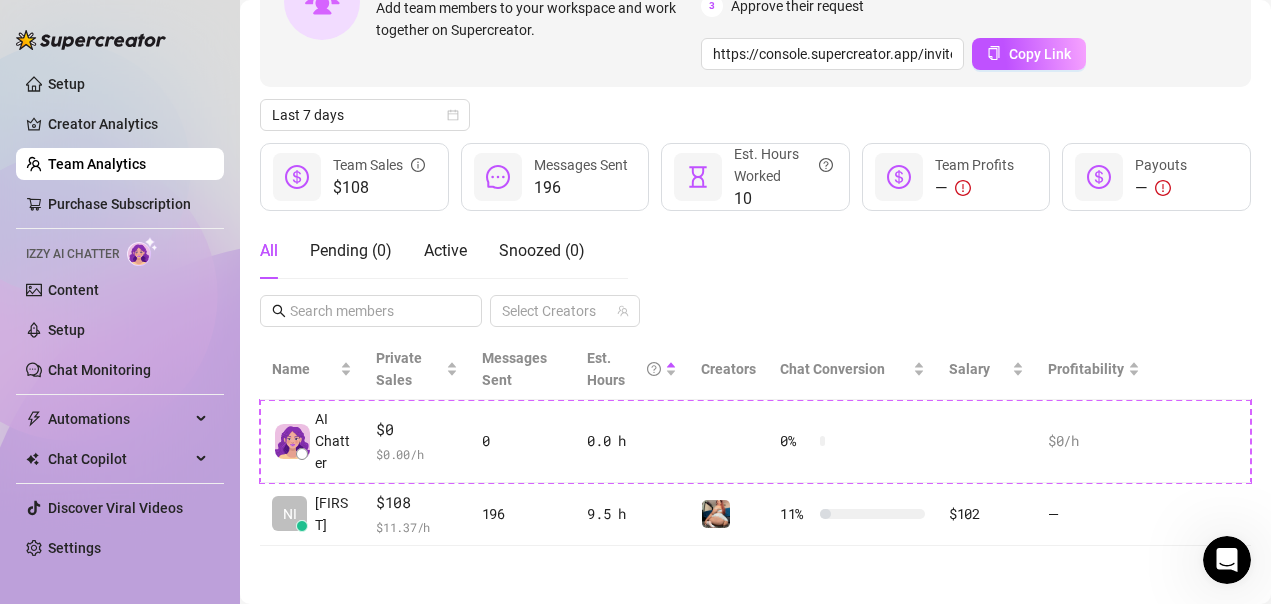 scroll, scrollTop: 178, scrollLeft: 0, axis: vertical 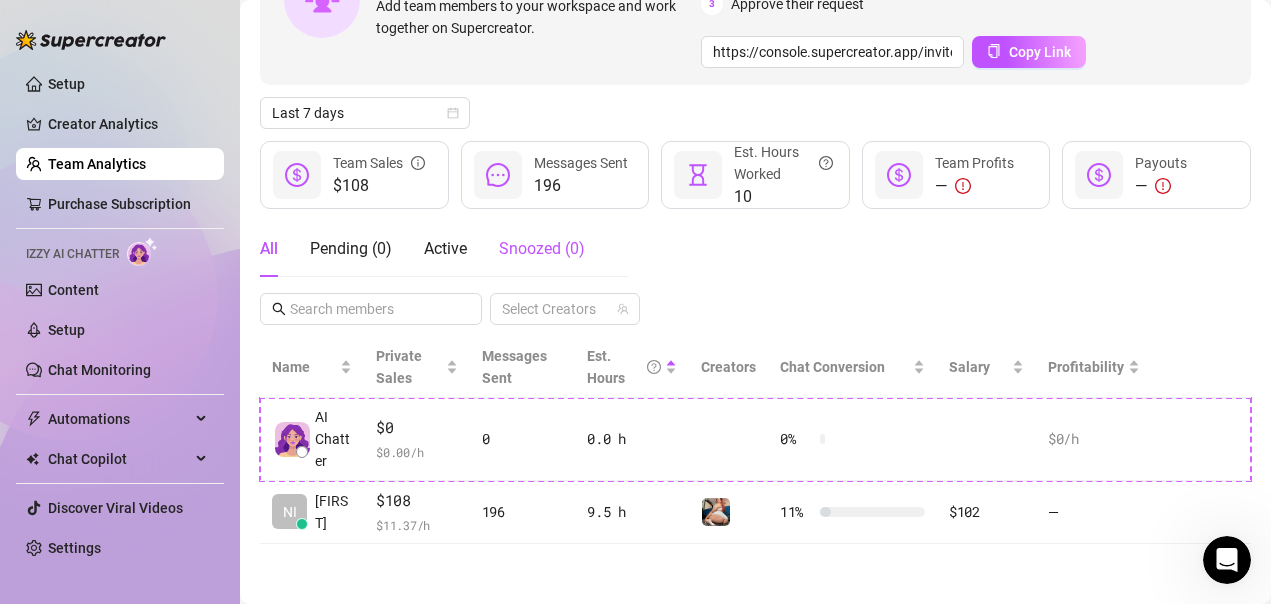 click on "Snoozed ( 0 )" at bounding box center (542, 248) 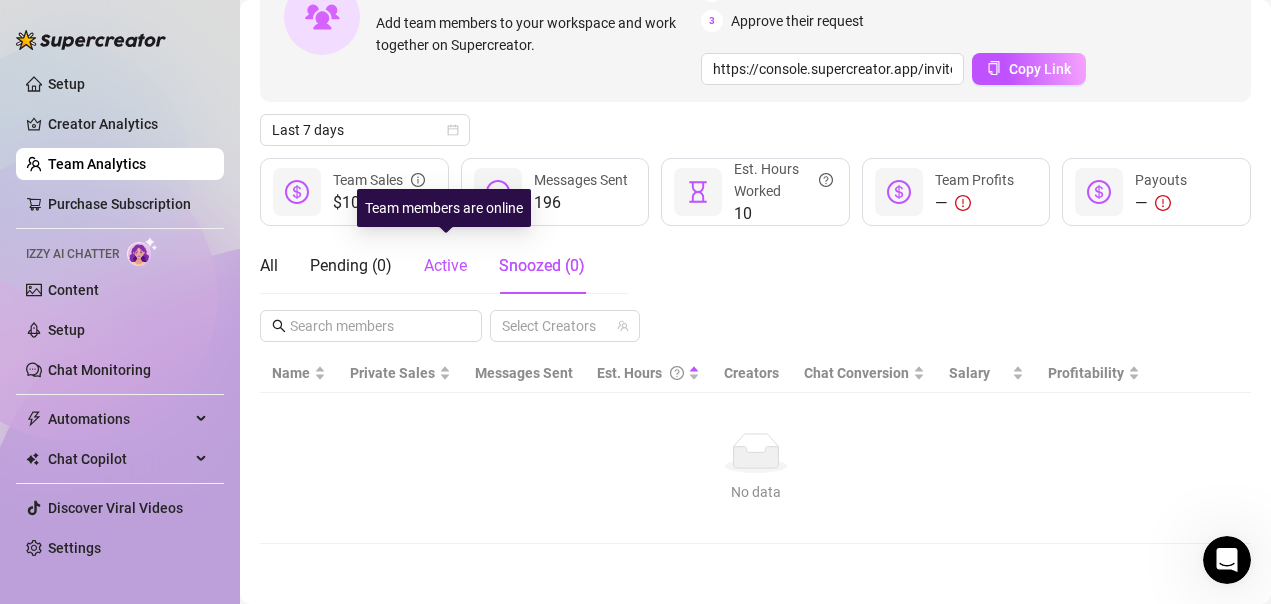 click on "Active" at bounding box center (445, 265) 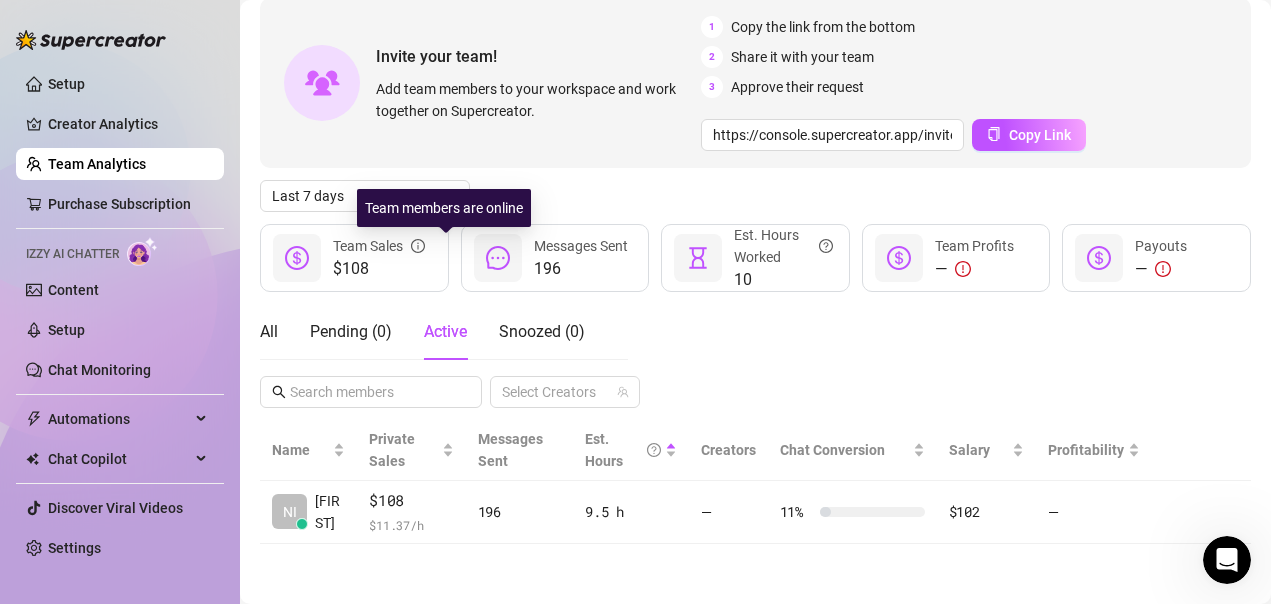 scroll, scrollTop: 95, scrollLeft: 0, axis: vertical 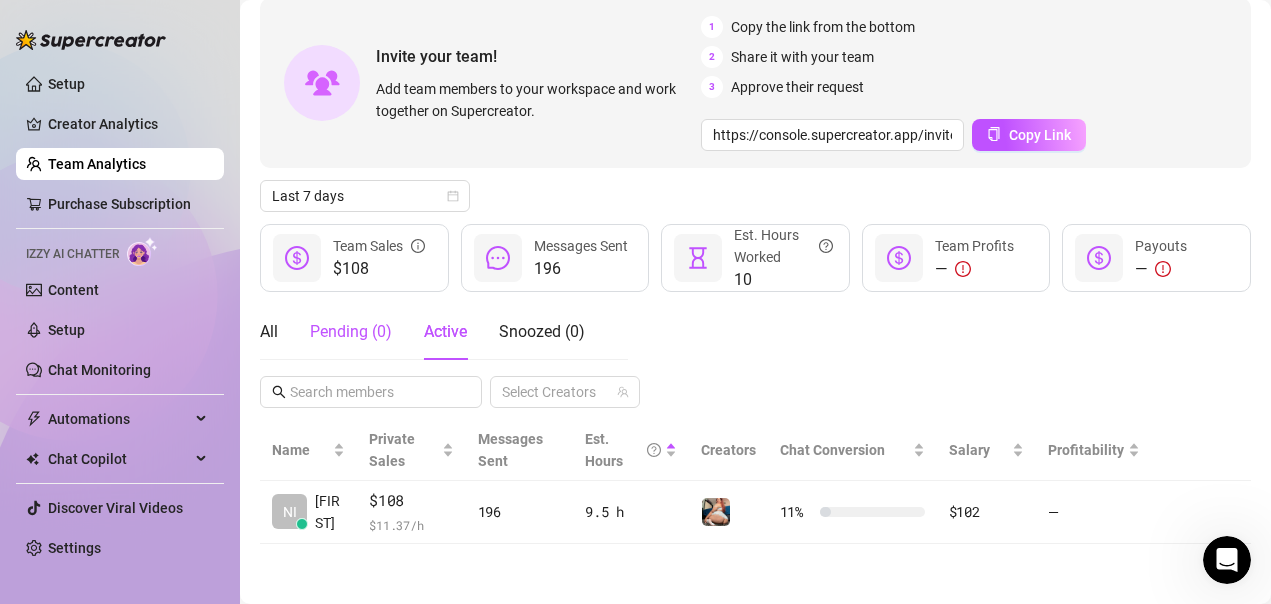 click on "Pending ( 0 )" at bounding box center (351, 332) 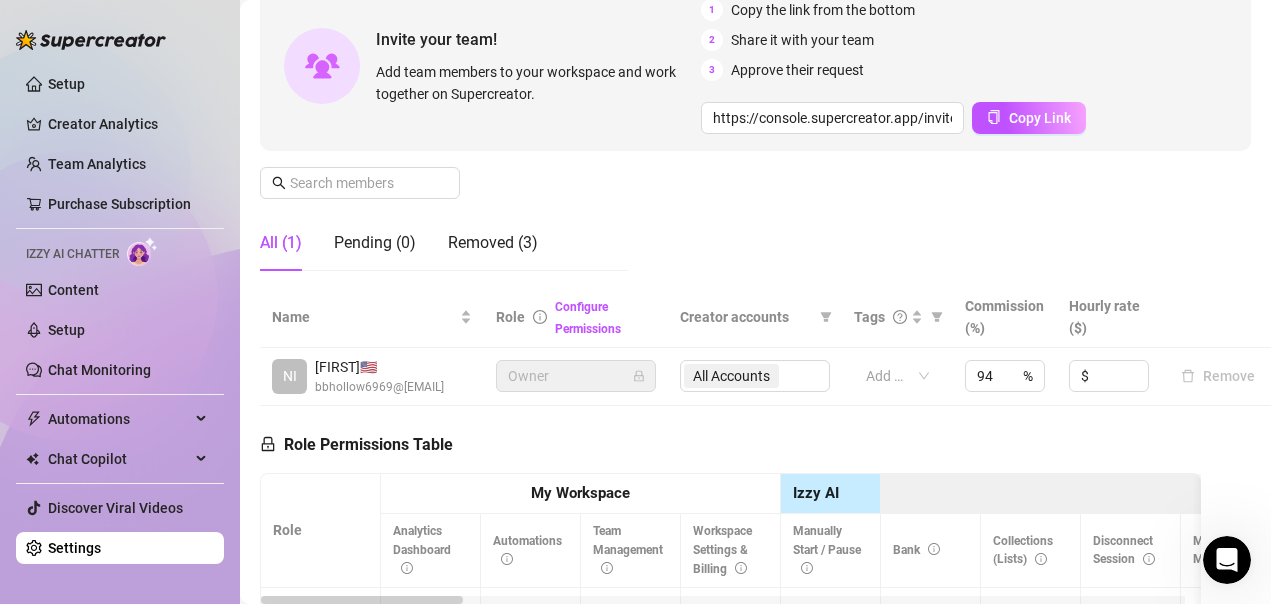 scroll, scrollTop: 0, scrollLeft: 0, axis: both 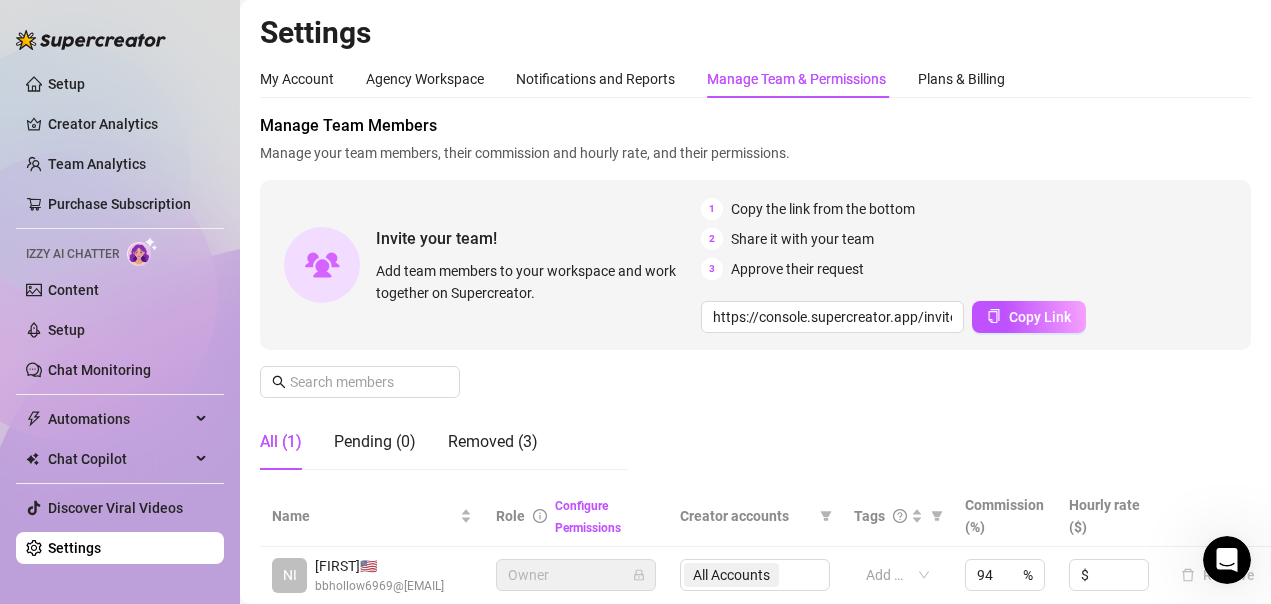 click on "Settings" at bounding box center [74, 548] 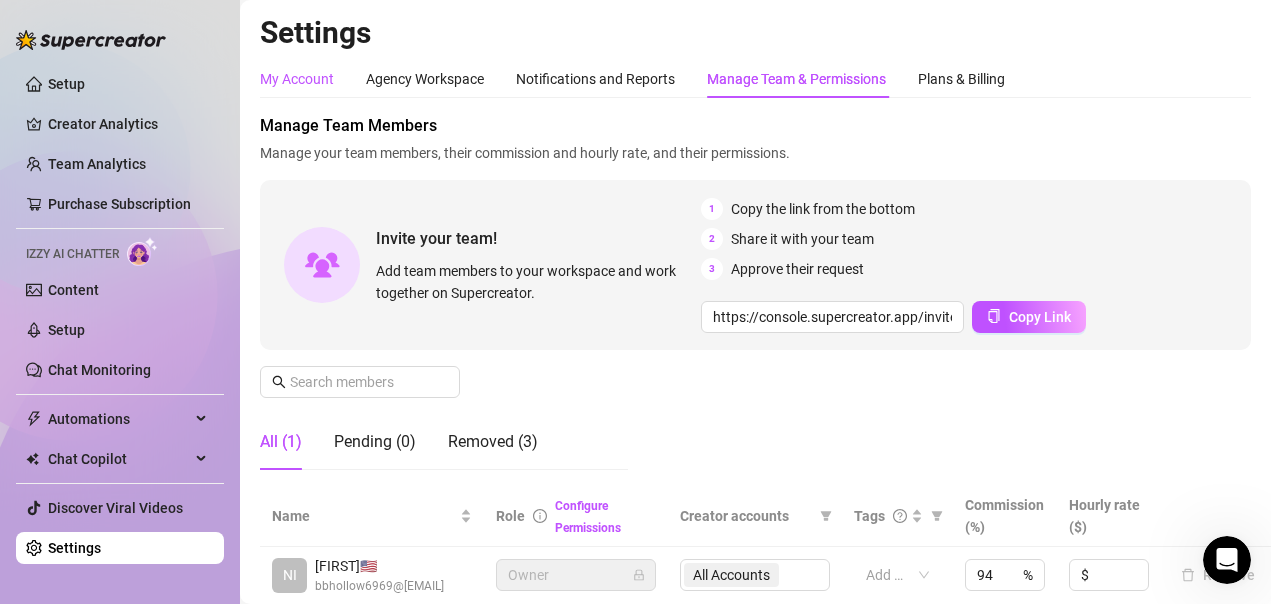 click on "My Account" at bounding box center (297, 79) 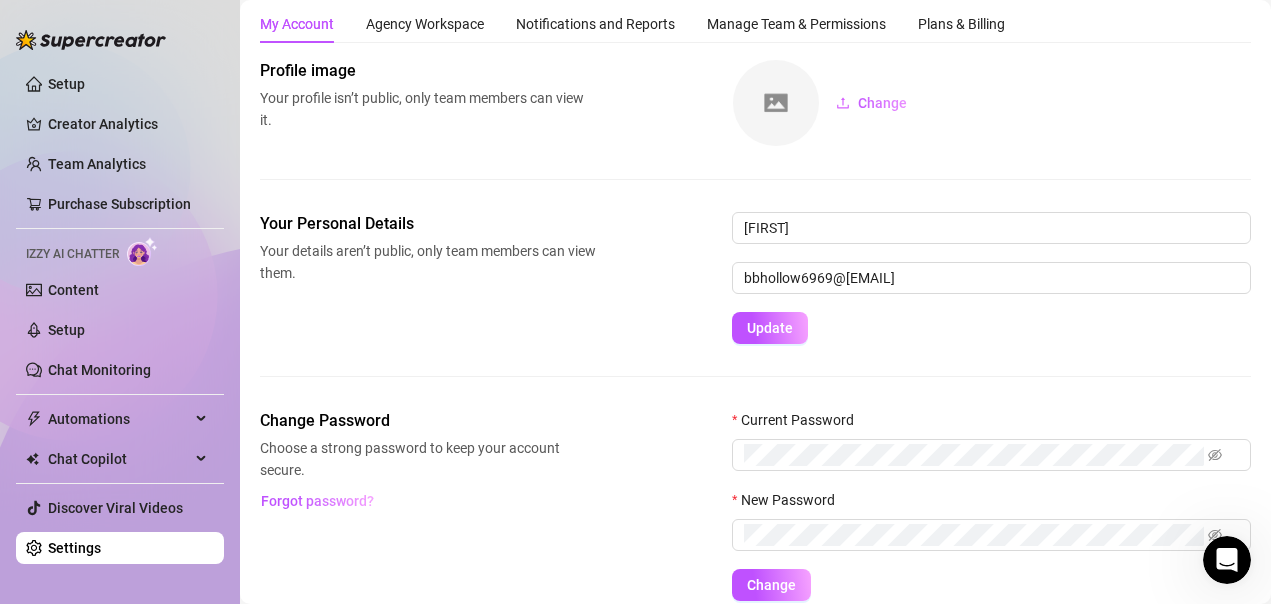scroll, scrollTop: 0, scrollLeft: 0, axis: both 